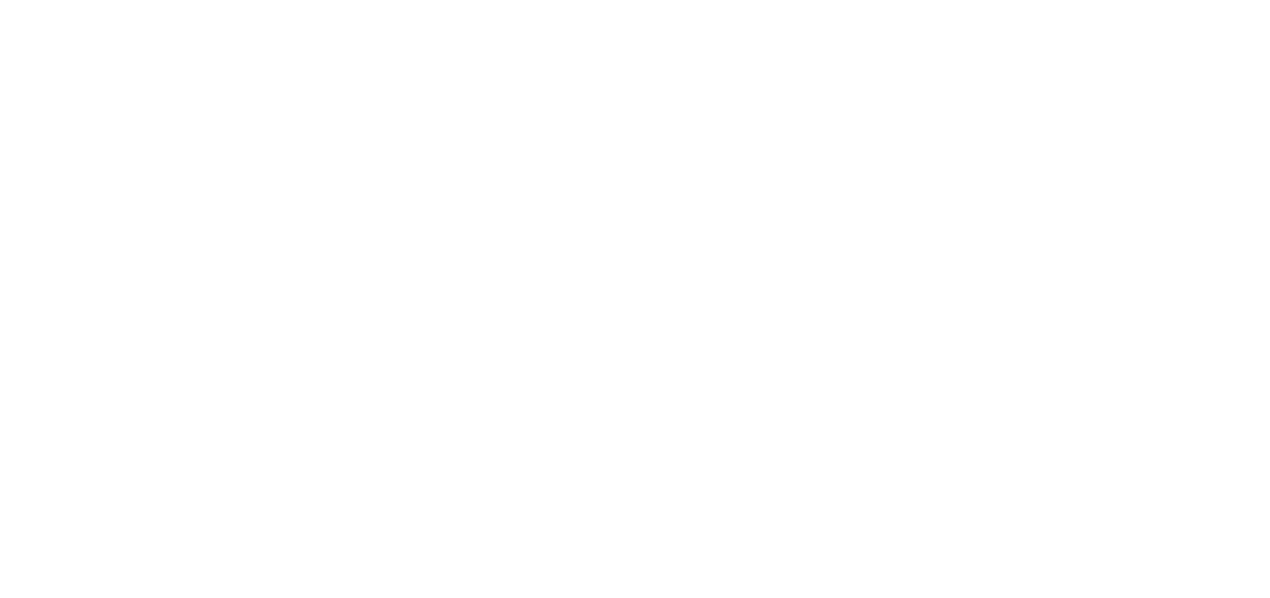 scroll, scrollTop: 0, scrollLeft: 0, axis: both 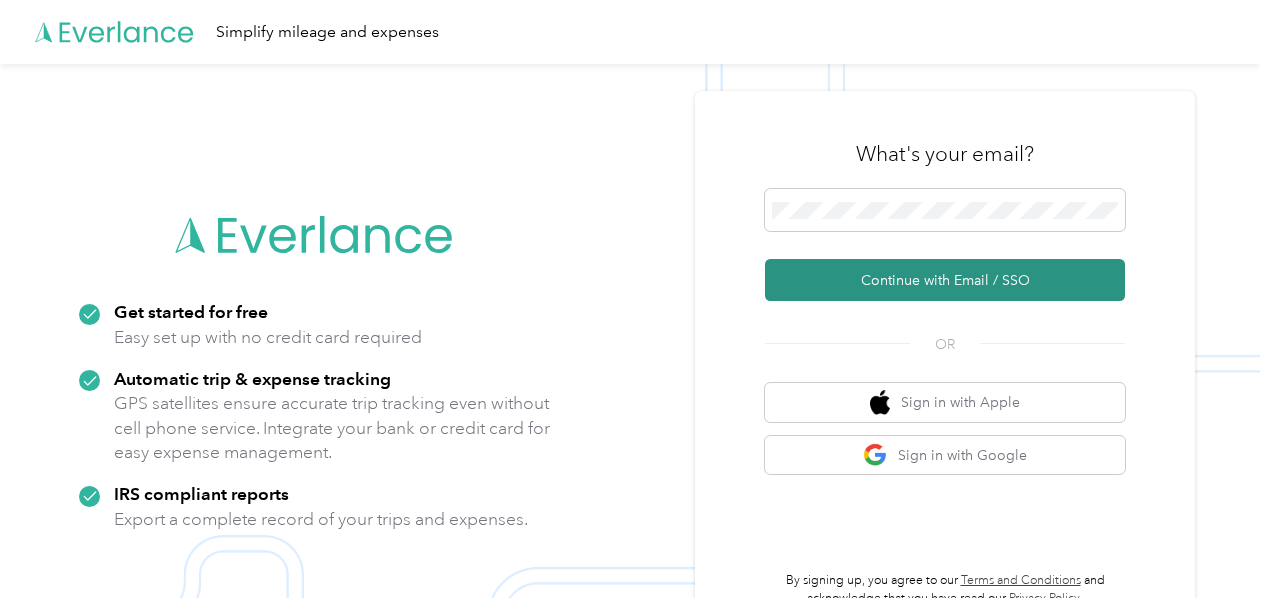 click on "Continue with Email / SSO" at bounding box center (945, 280) 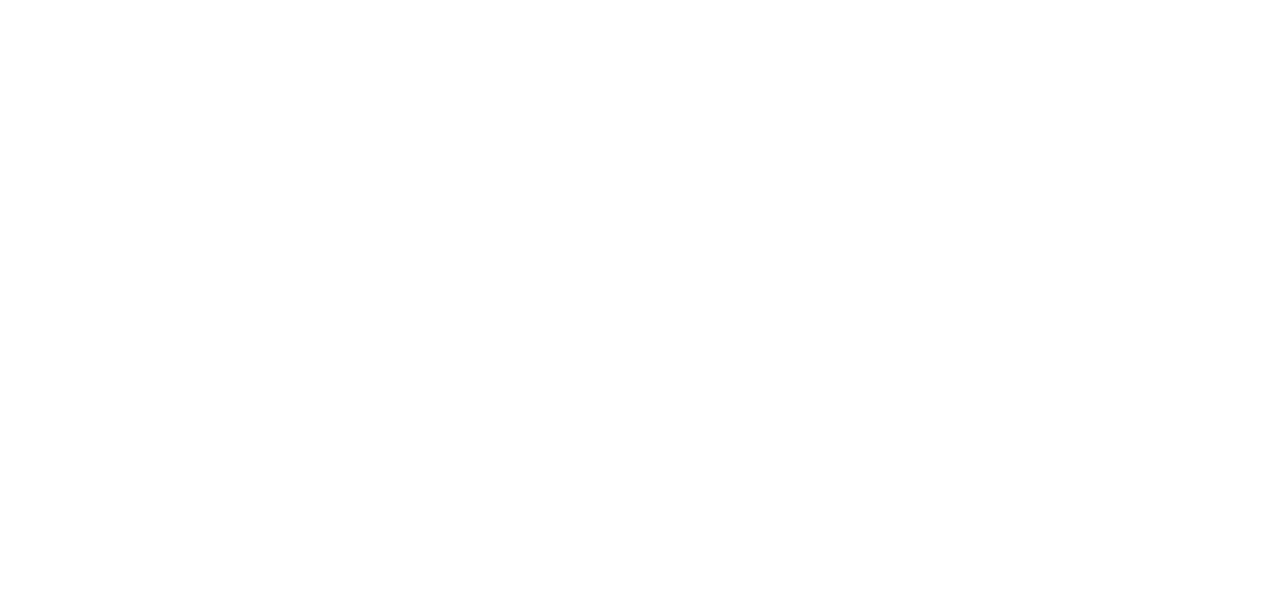 scroll, scrollTop: 0, scrollLeft: 0, axis: both 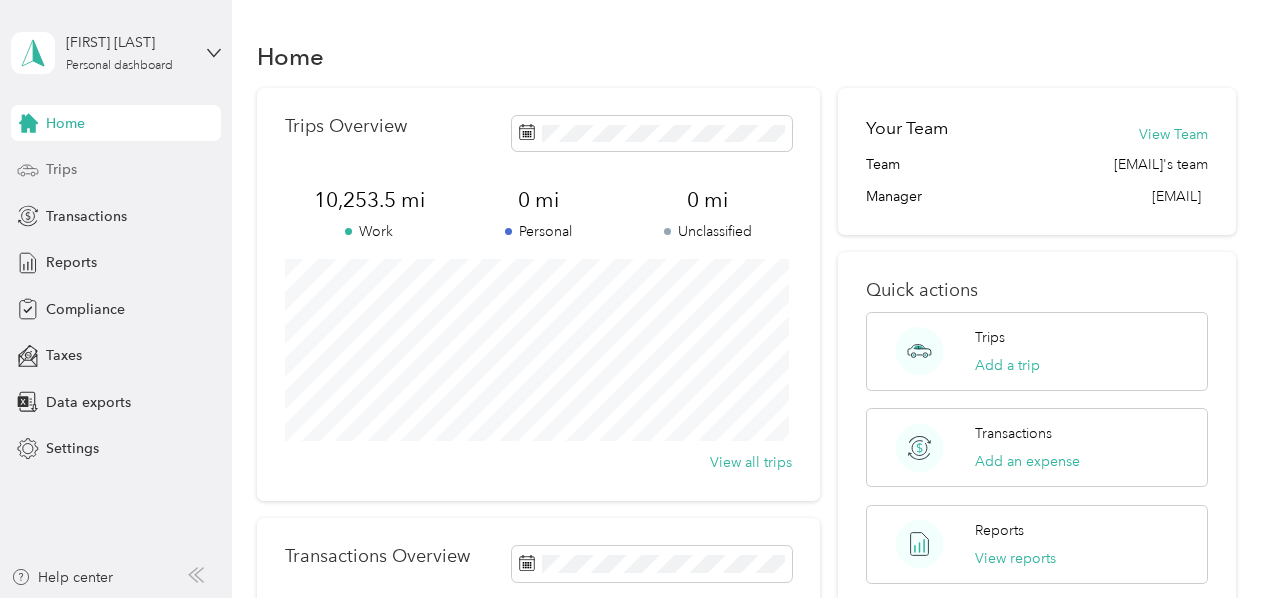 click on "Trips" at bounding box center [61, 169] 